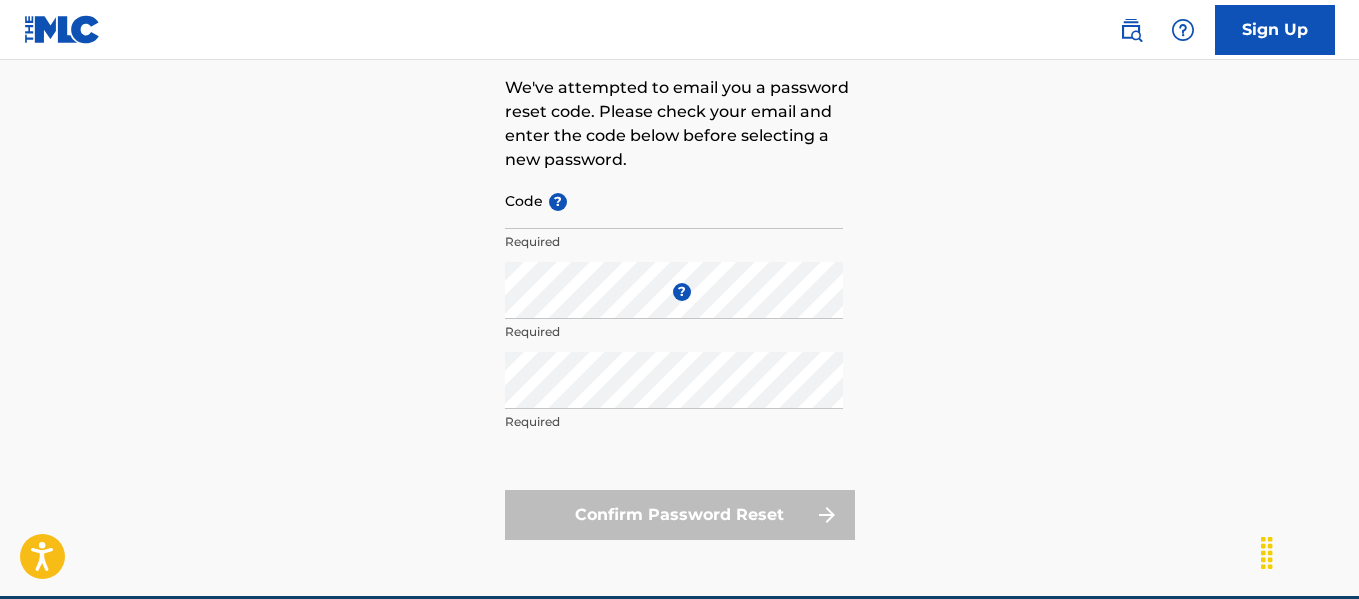 scroll, scrollTop: 0, scrollLeft: 0, axis: both 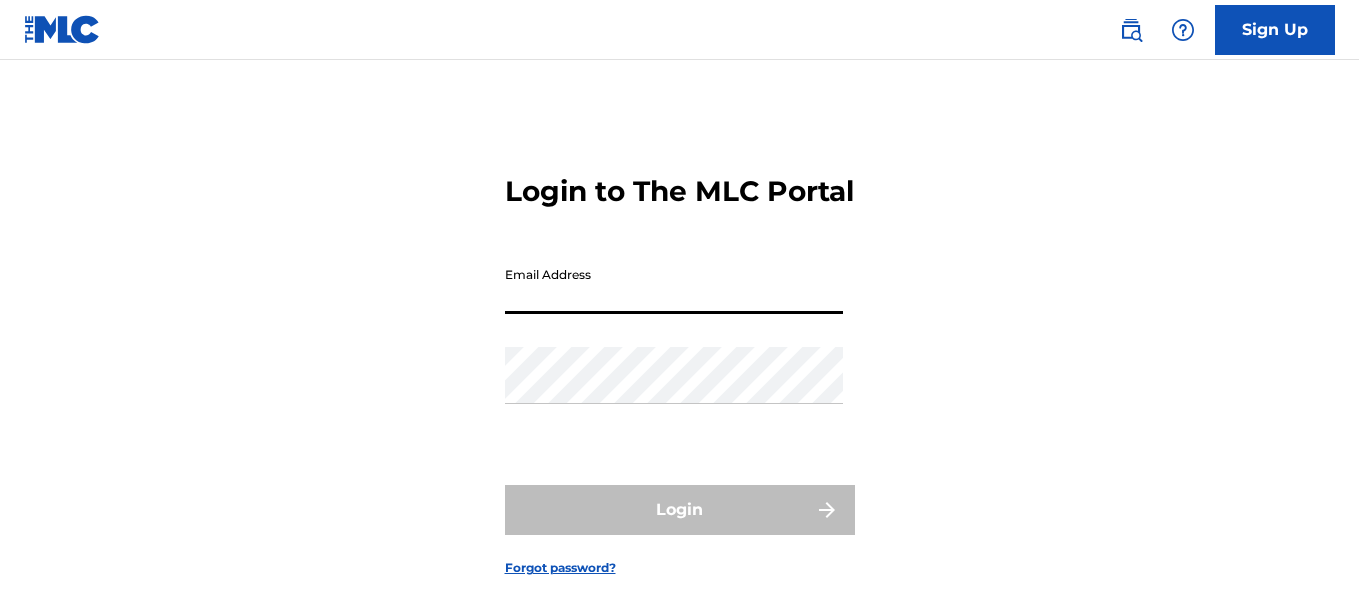 click on "Email Address" at bounding box center [674, 285] 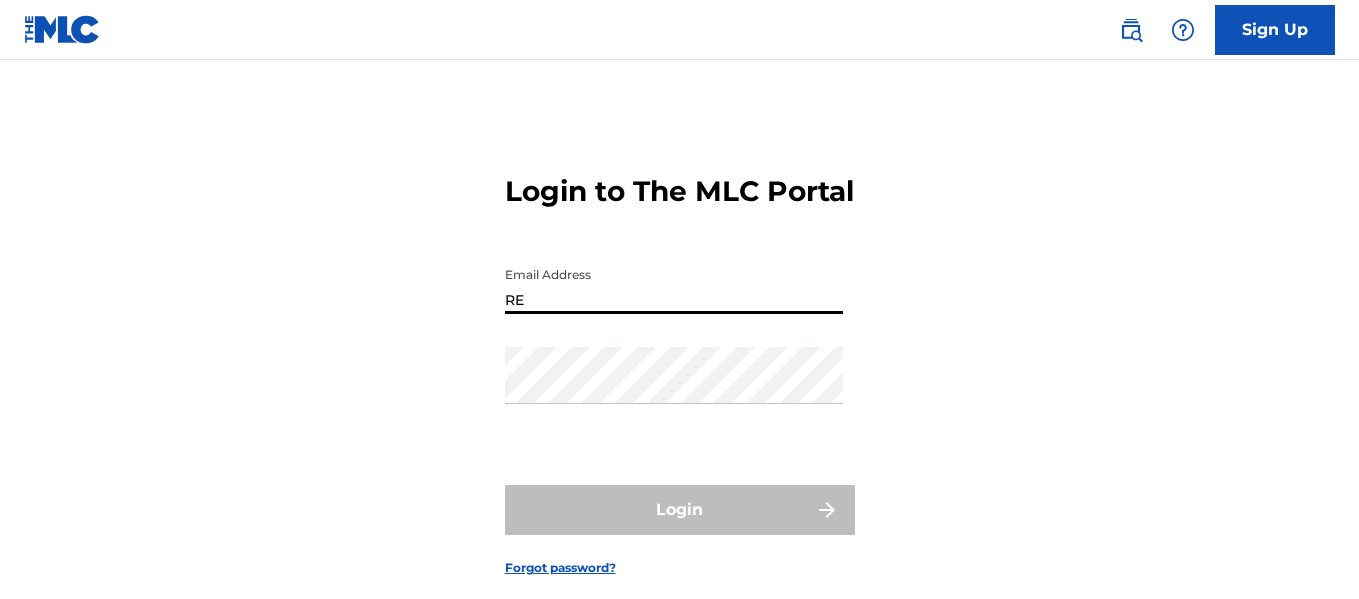type on "[EMAIL]" 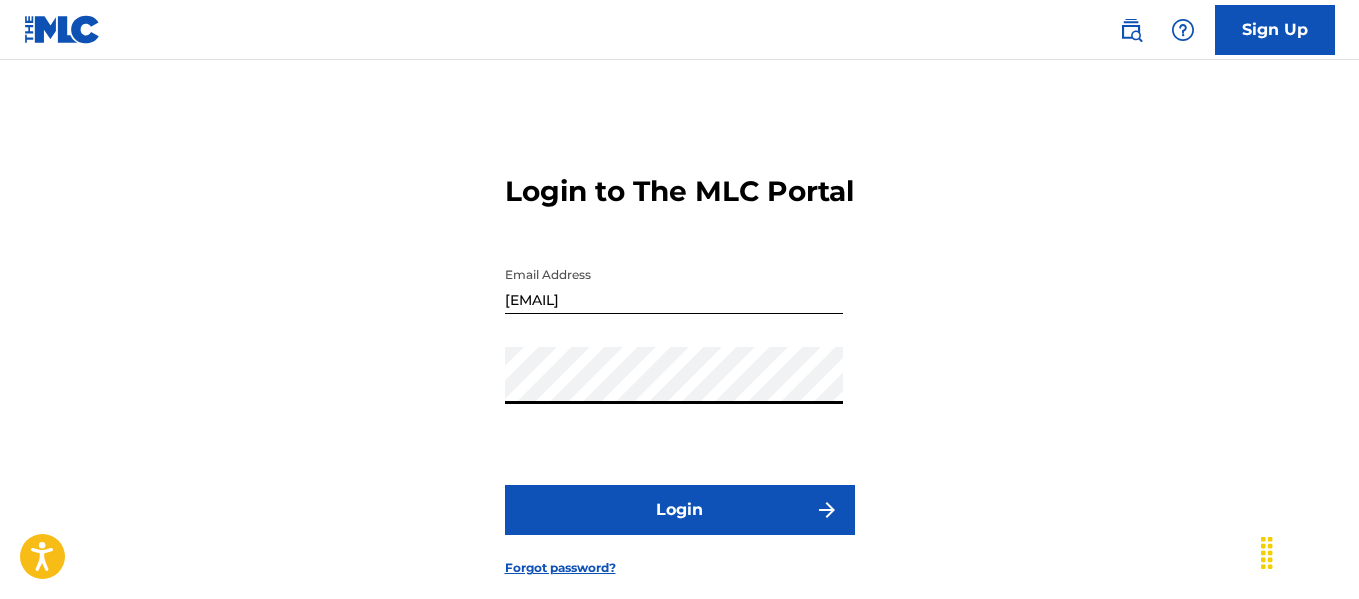 click on "Login" at bounding box center (680, 510) 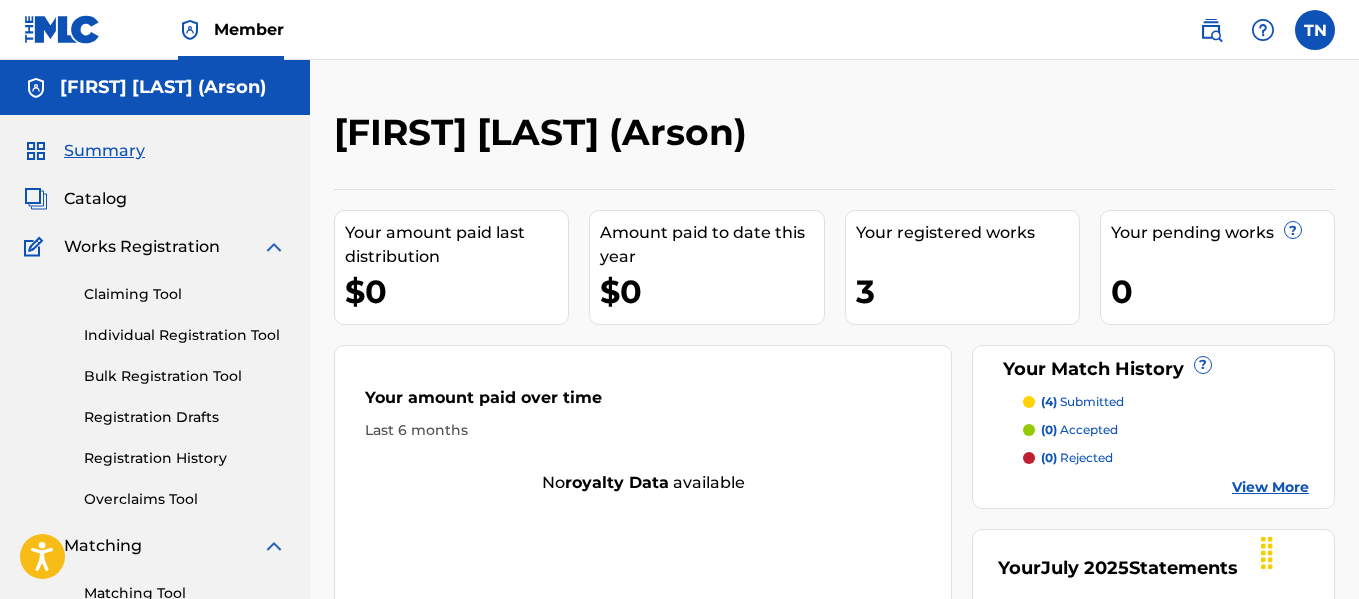 scroll, scrollTop: 0, scrollLeft: 0, axis: both 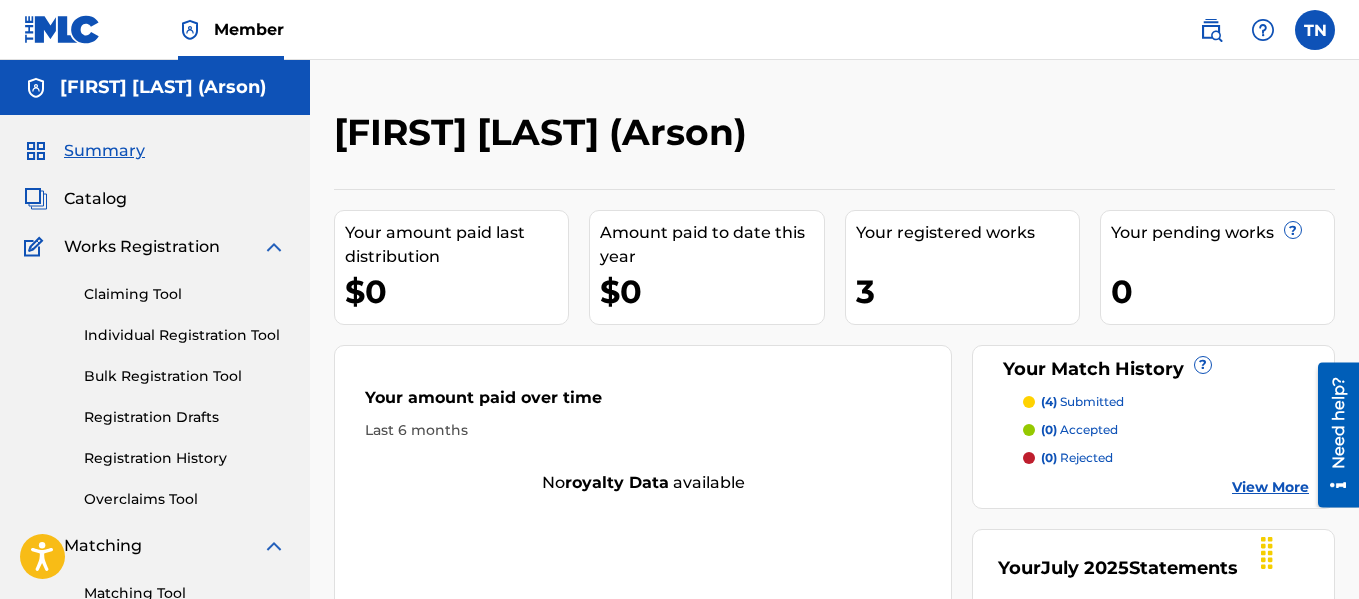 click at bounding box center (1309, 551) 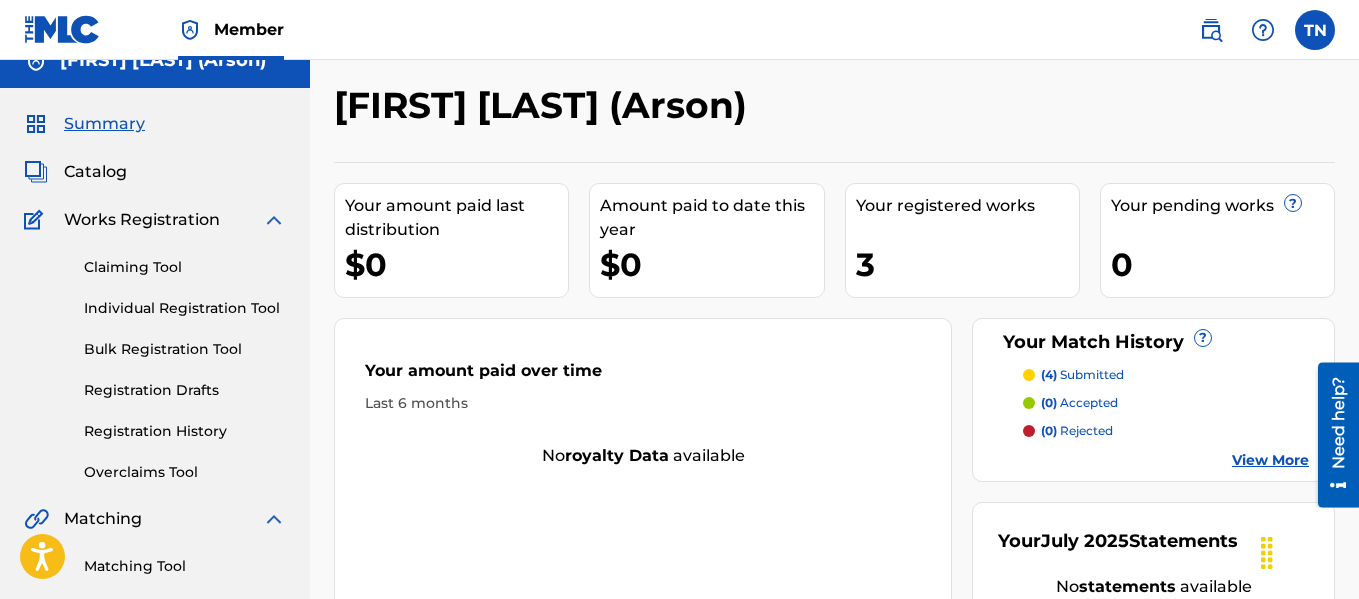 scroll, scrollTop: 25, scrollLeft: 0, axis: vertical 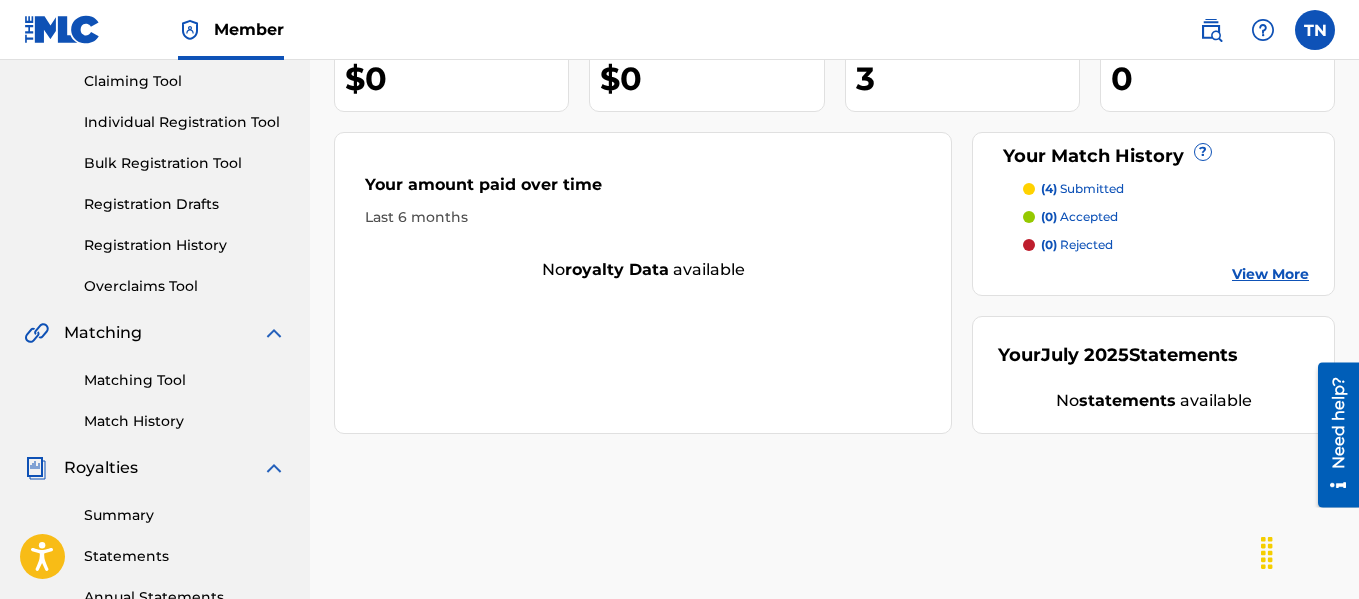 click on "Match History" at bounding box center [185, 421] 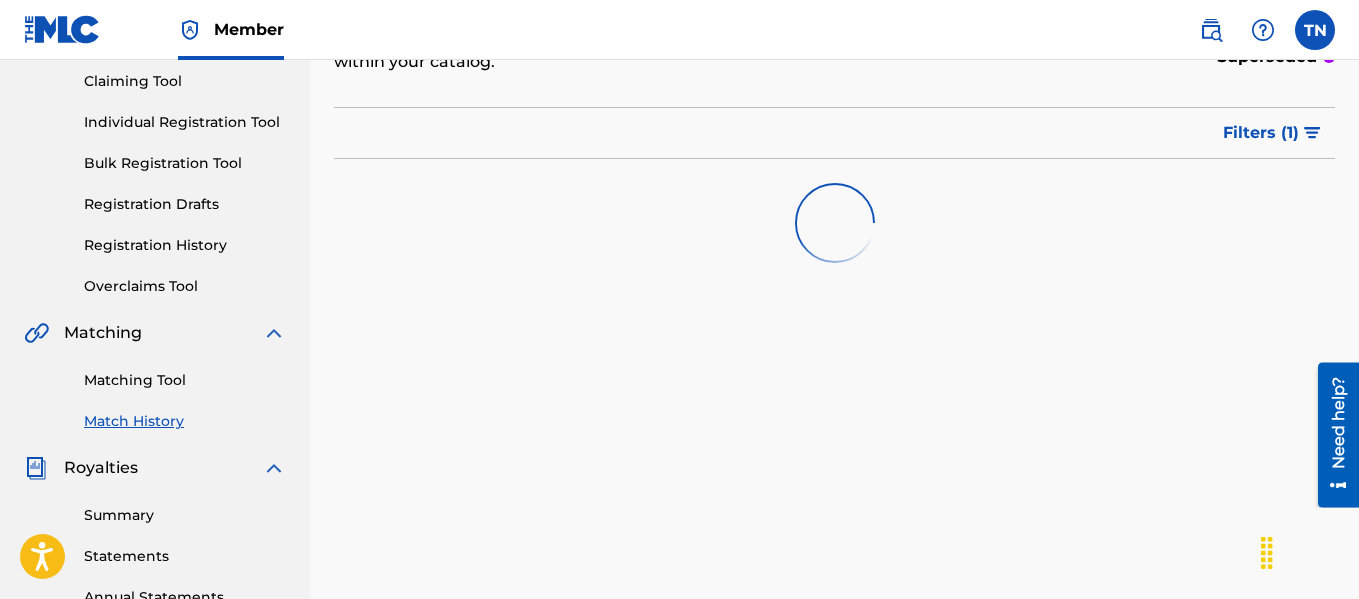 scroll, scrollTop: 0, scrollLeft: 0, axis: both 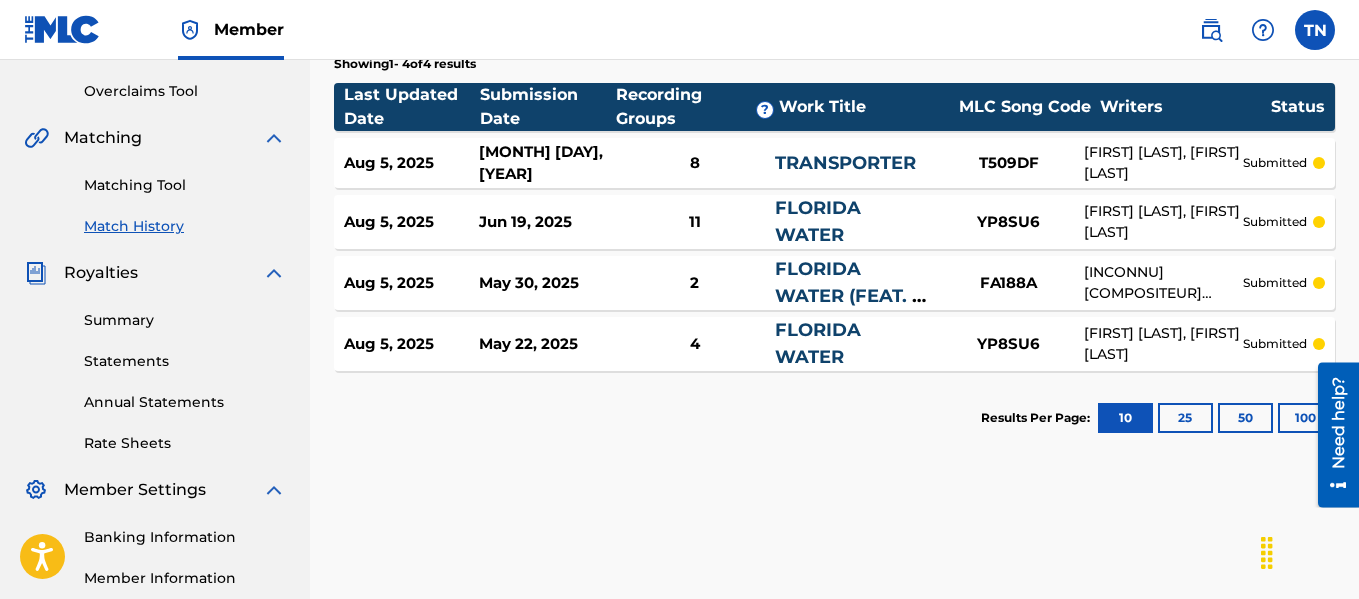 click on "FLORIDA WATER" at bounding box center [818, 221] 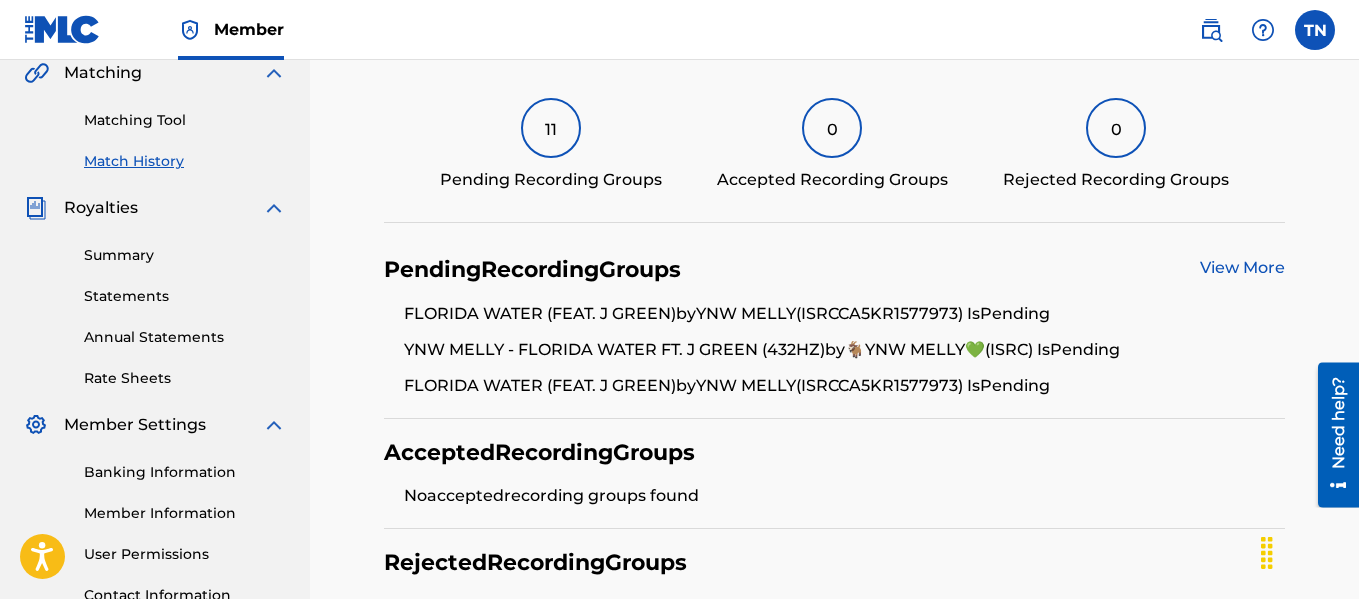 scroll, scrollTop: 483, scrollLeft: 0, axis: vertical 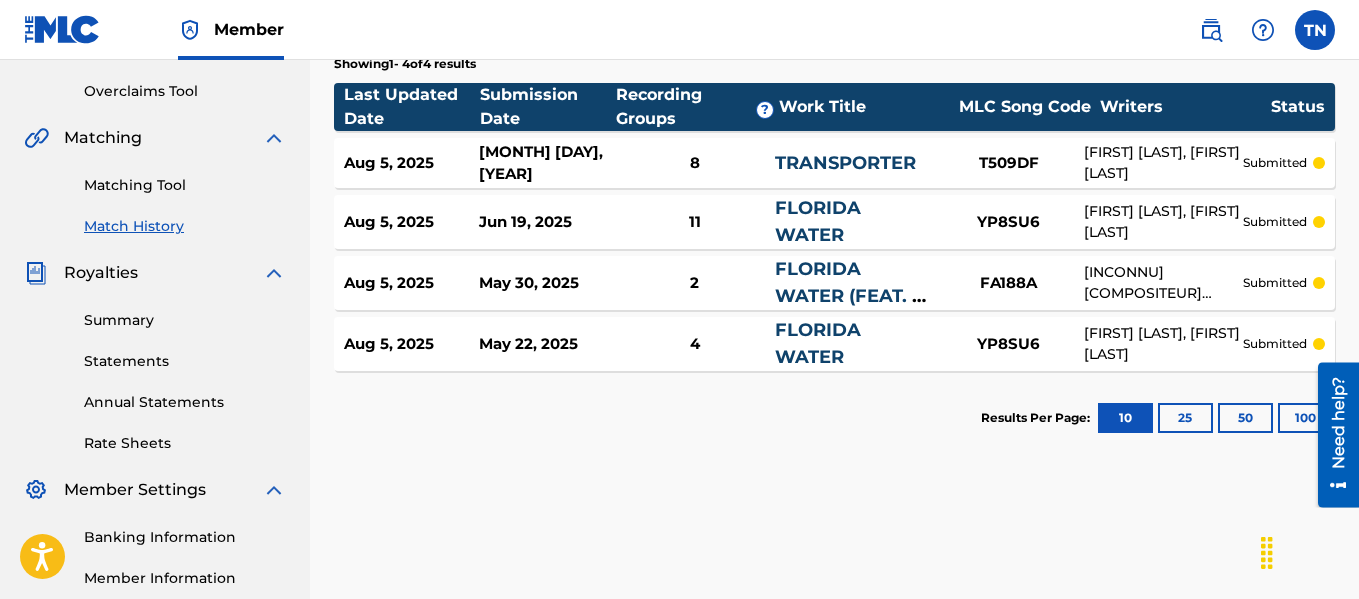 click on "FLORIDA WATER (FEAT. J GREEN)" at bounding box center (848, 296) 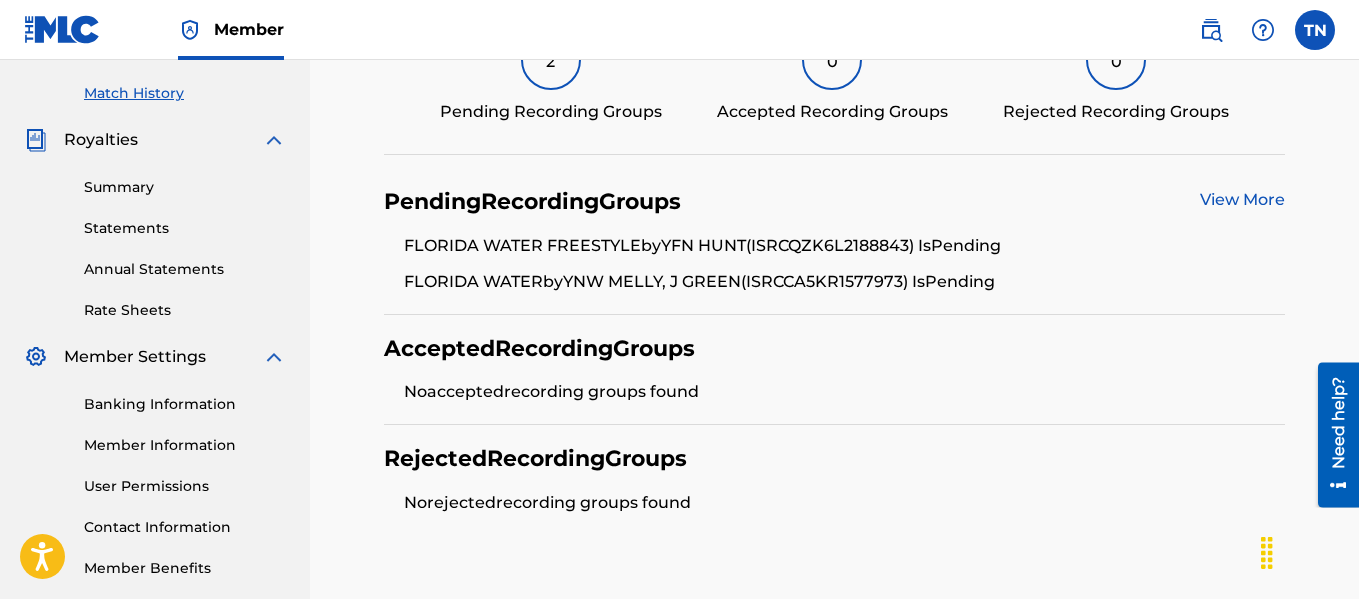 drag, startPoint x: 1365, startPoint y: 182, endPoint x: 38, endPoint y: 21, distance: 1336.7311 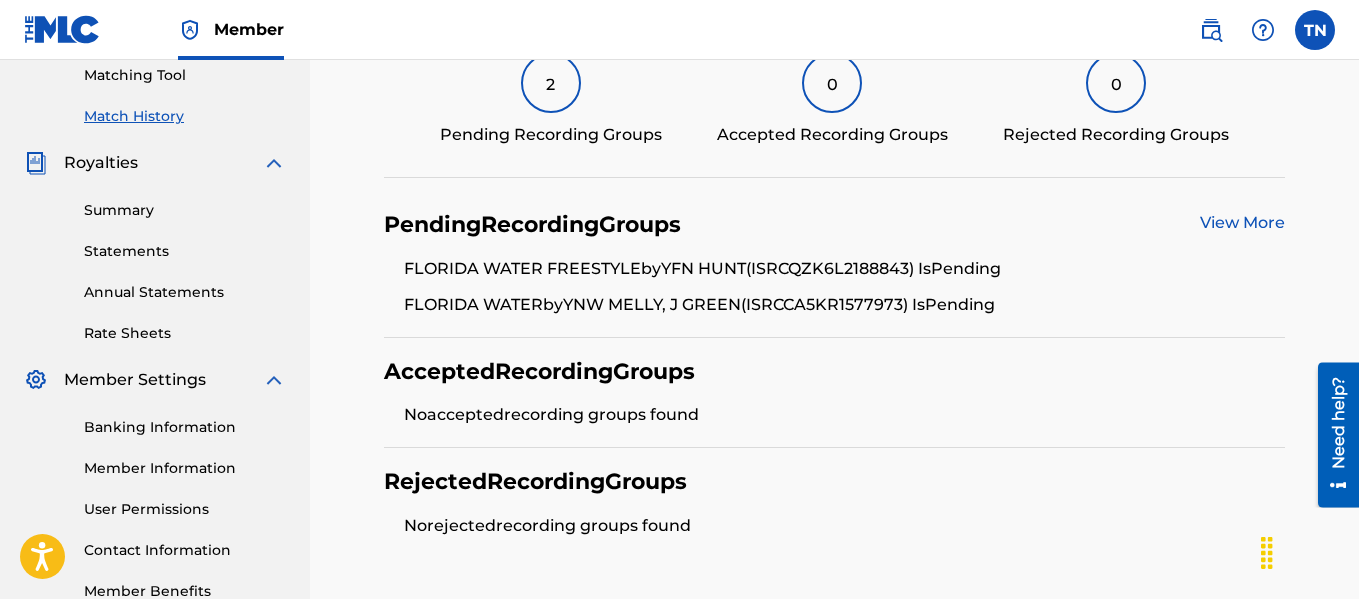 click on "Pending  Recording  Groups View More FLORIDA WATER FREESTYLE  by  YFN HUNT   (ISRC  QZK6L2188843 ) Is  Pending FLORIDA WATER  by  YNW MELLY, J GREEN   (ISRC  CA5KR1577973 ) Is  Pending" at bounding box center (834, 264) 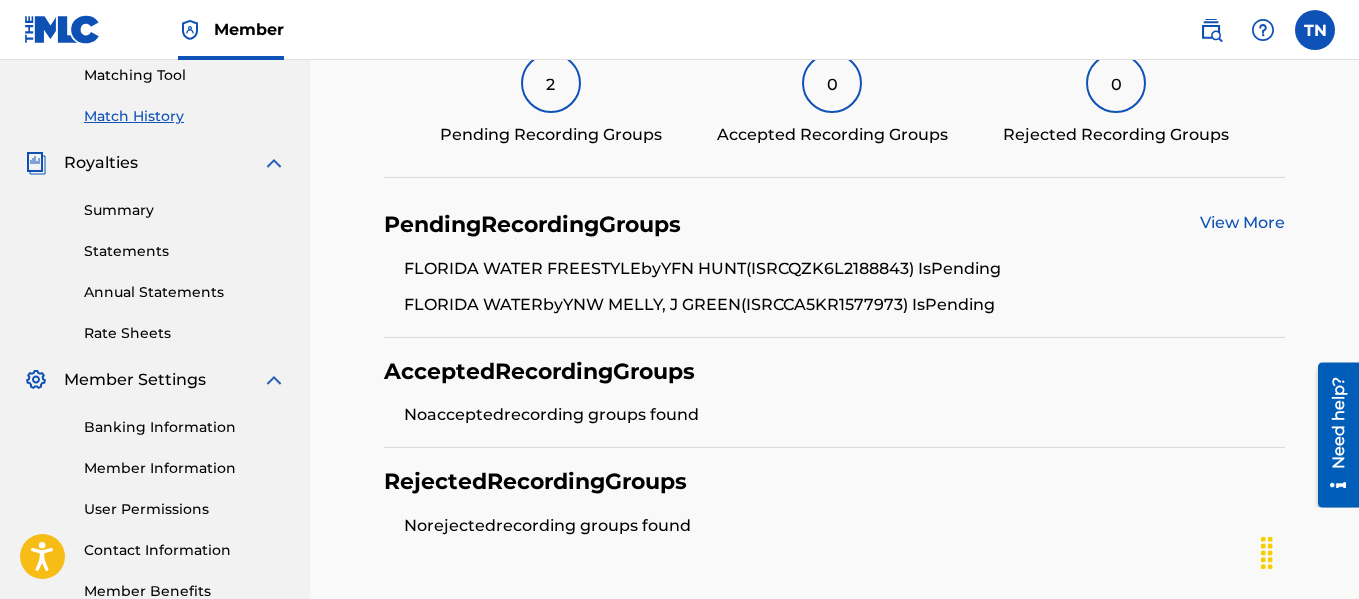 click on "View More" at bounding box center [1242, 222] 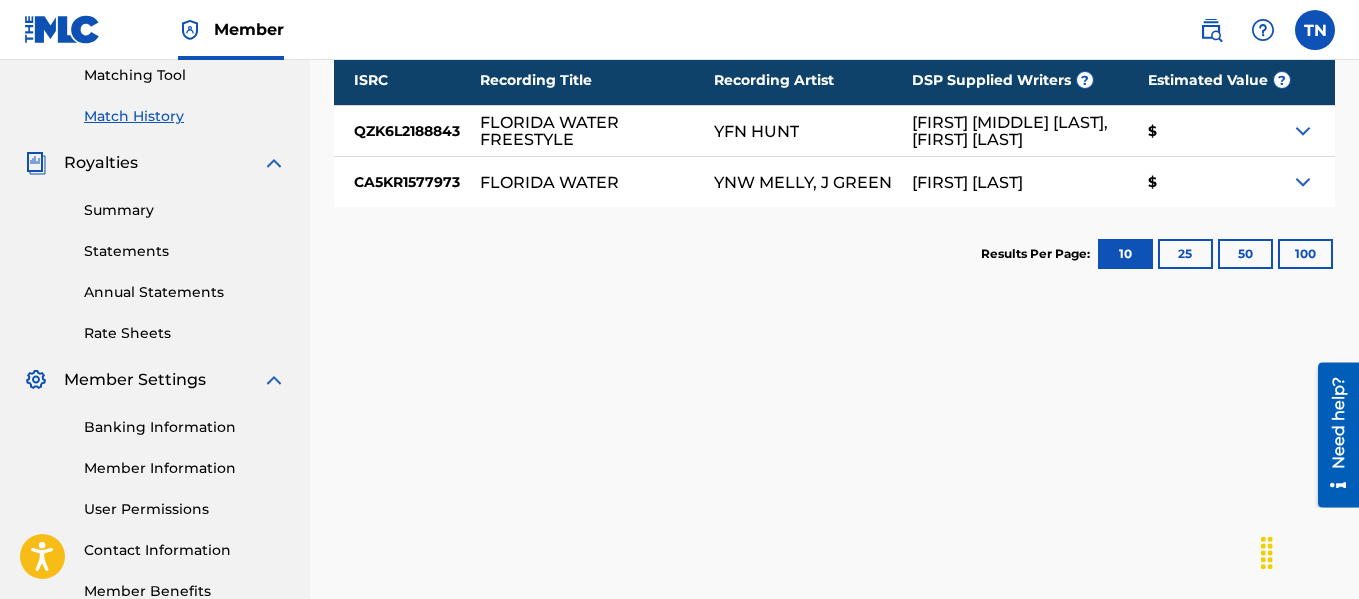 scroll, scrollTop: 0, scrollLeft: 0, axis: both 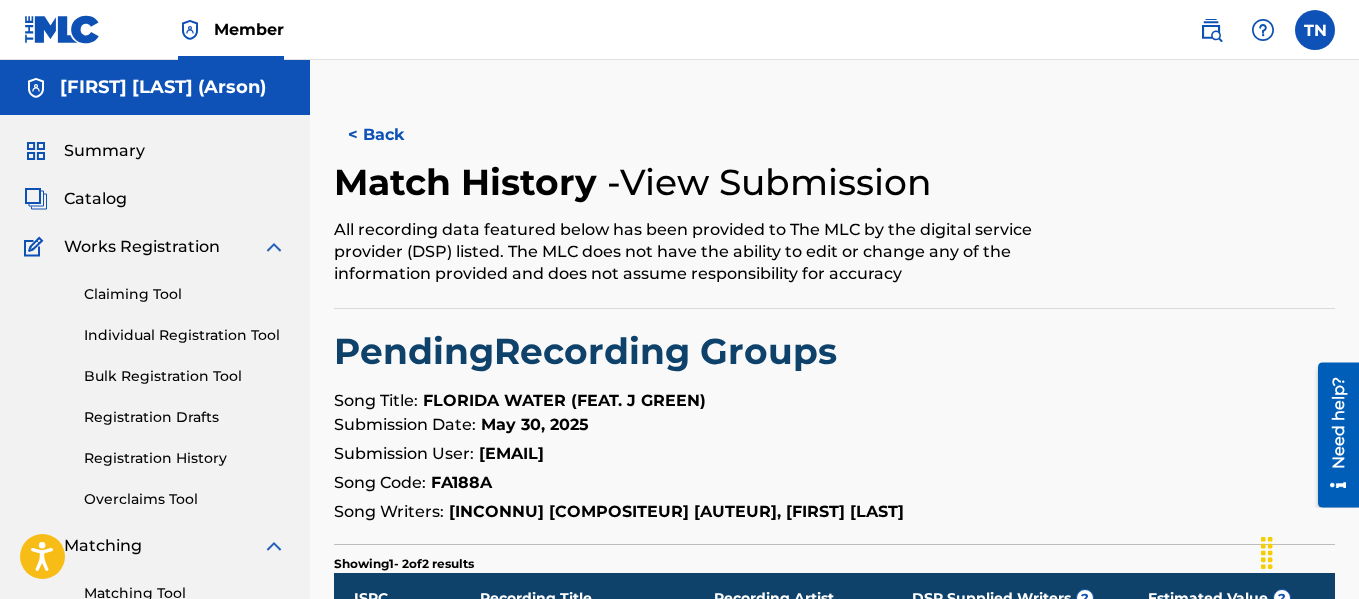 click at bounding box center [1220, 234] 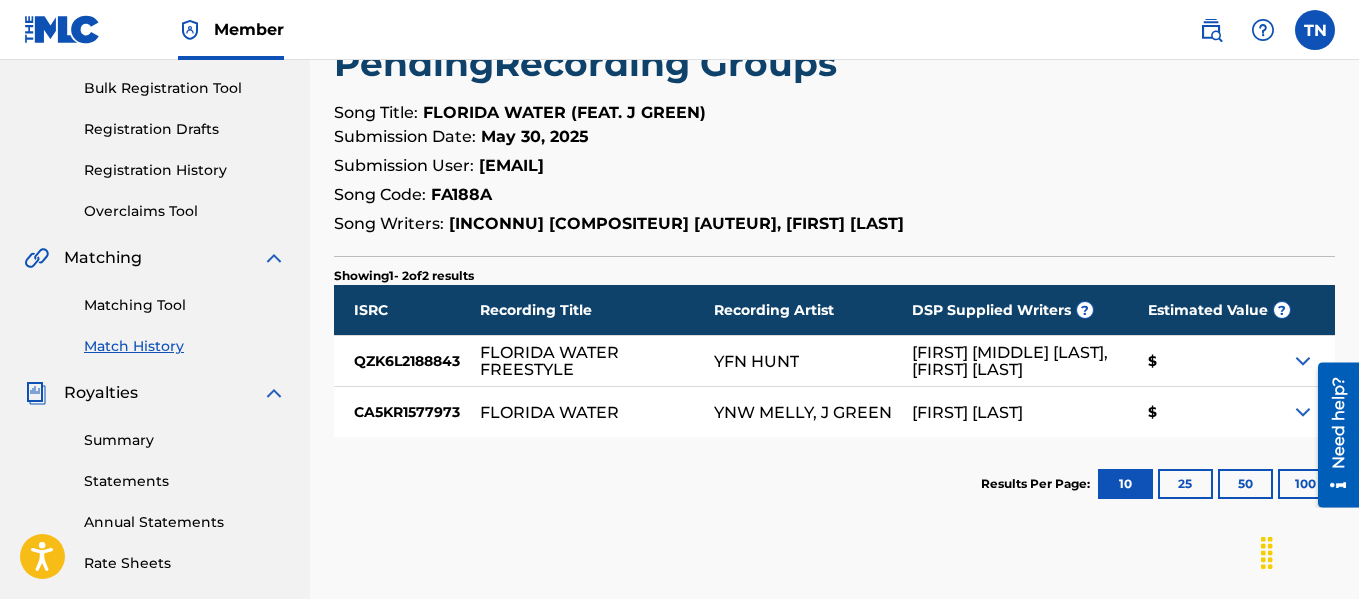scroll, scrollTop: 300, scrollLeft: 0, axis: vertical 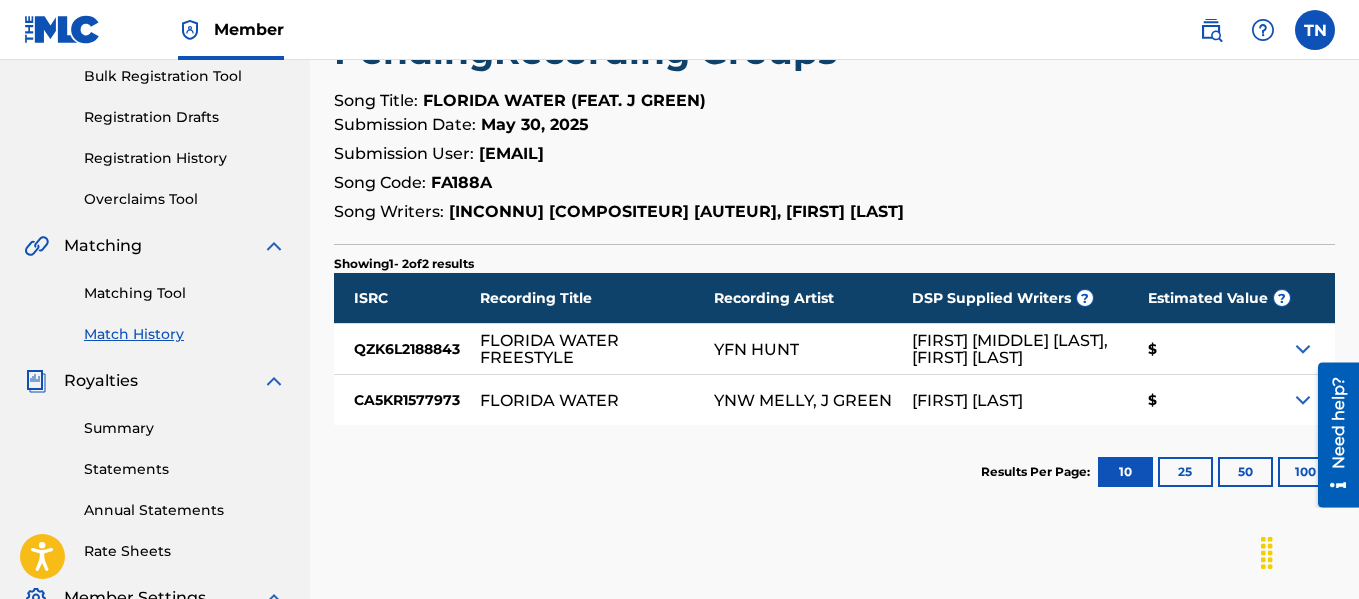 click at bounding box center [1331, 434] 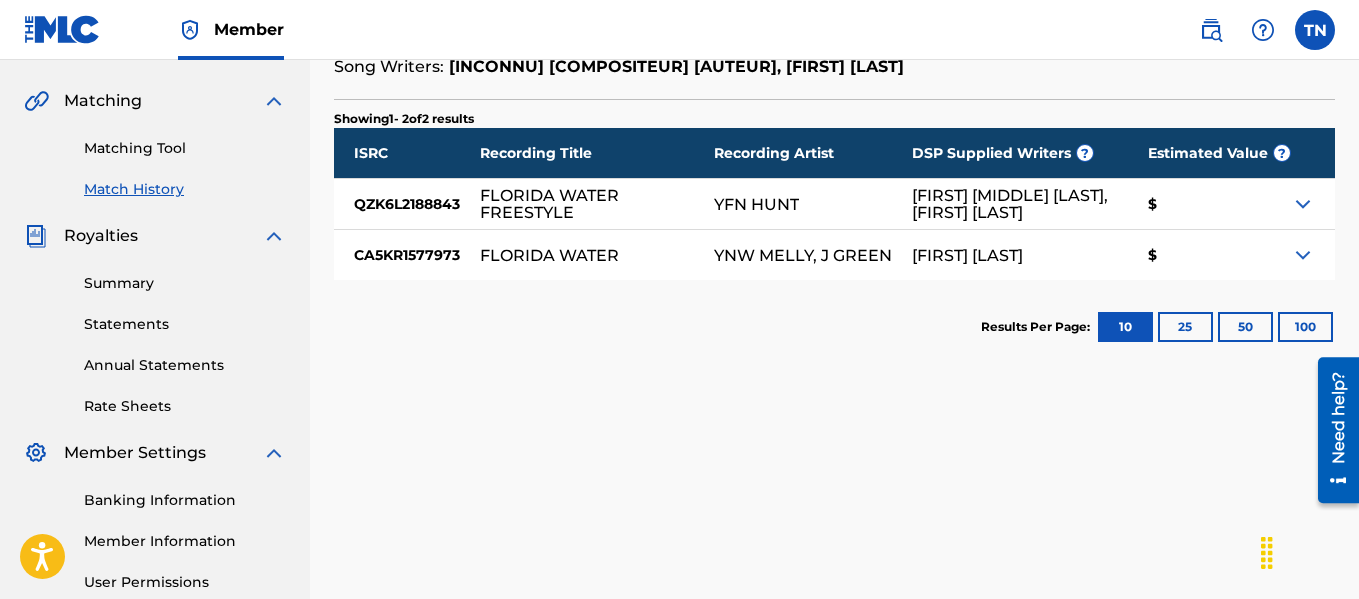 scroll, scrollTop: 450, scrollLeft: 0, axis: vertical 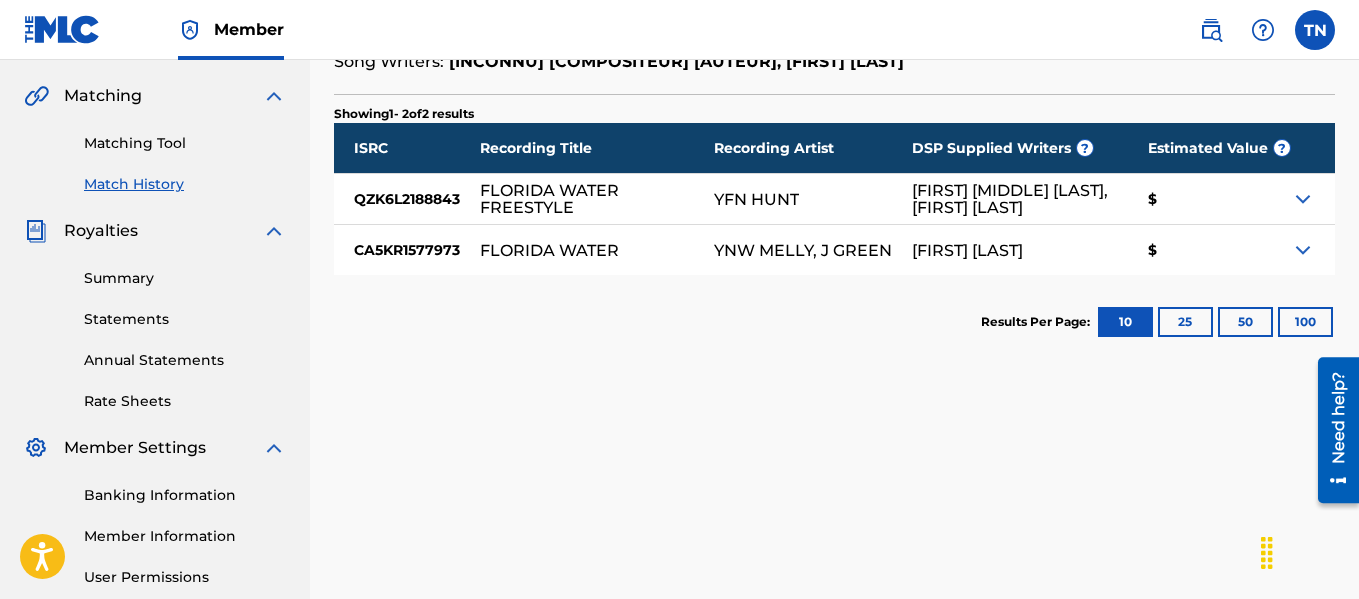 click at bounding box center (1303, 250) 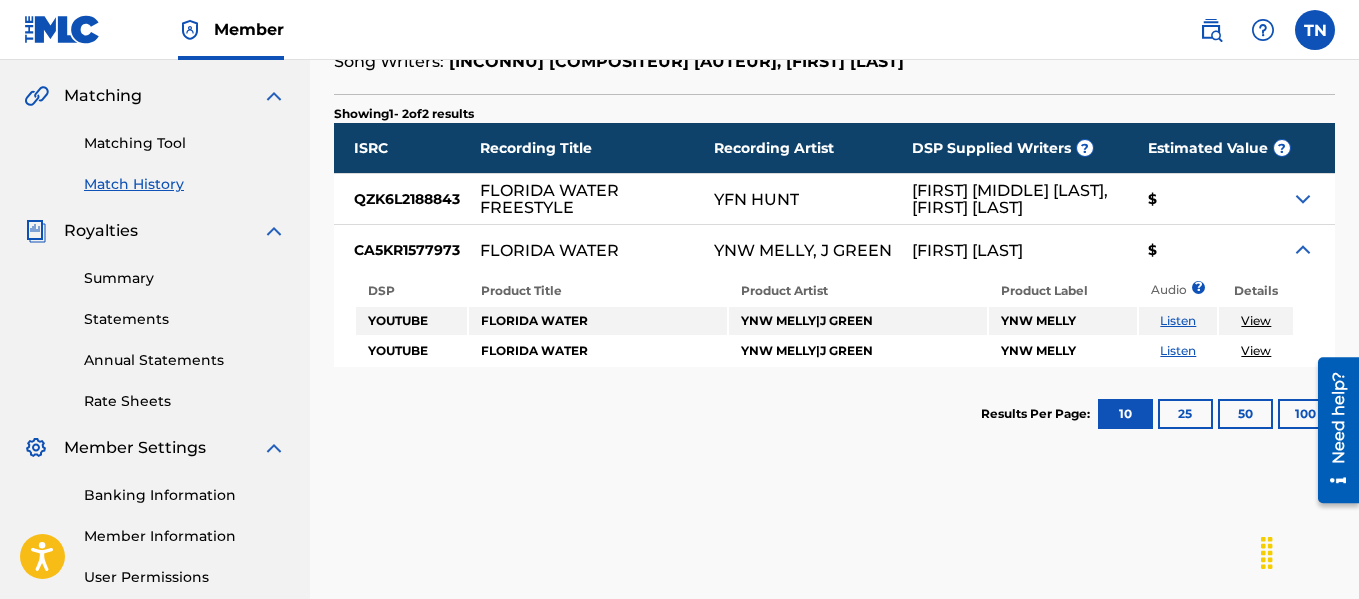 click on "View" at bounding box center (1256, 320) 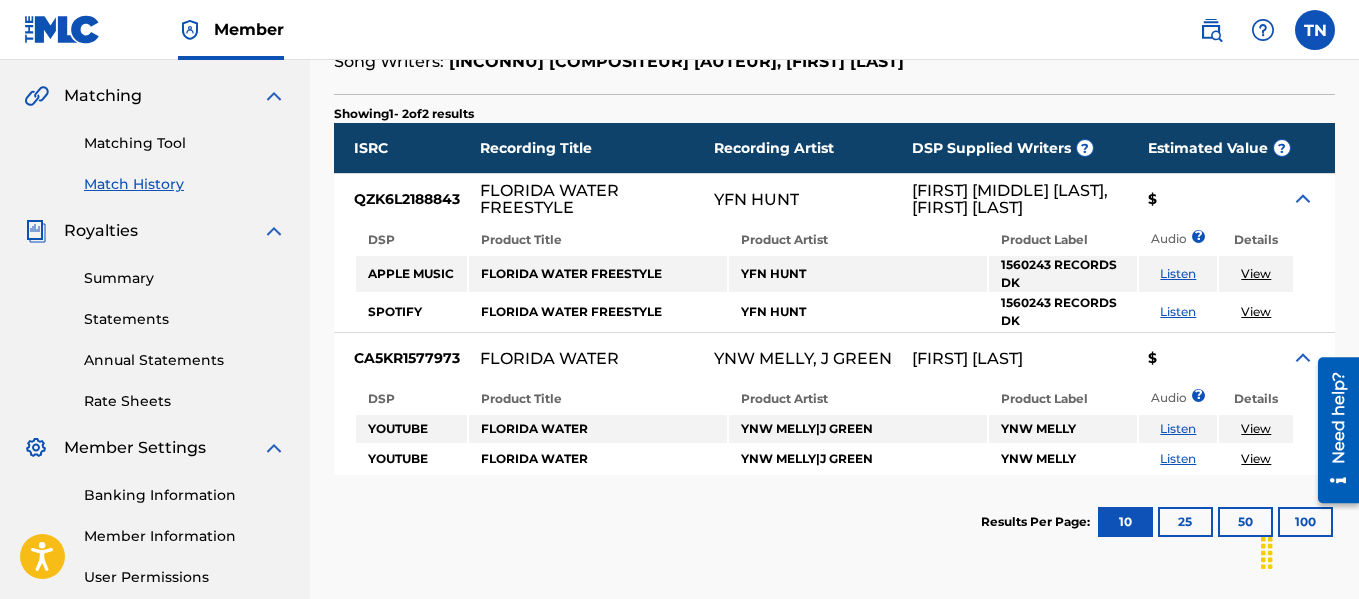 click on "$" at bounding box center (1209, 199) 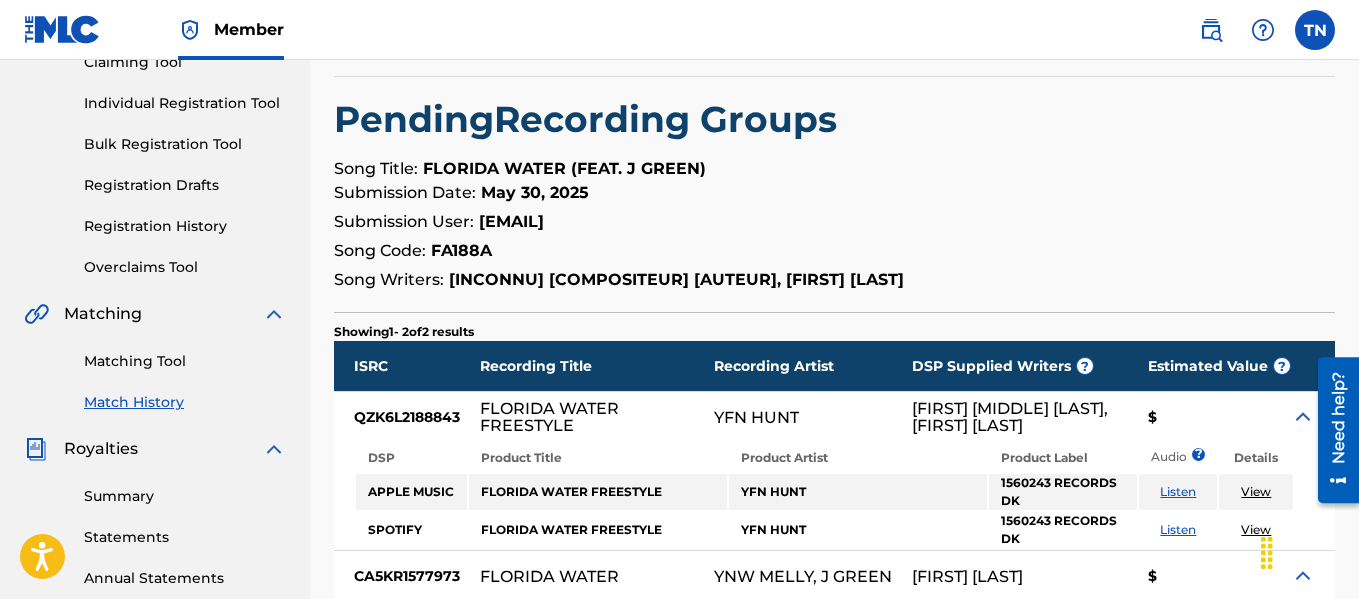 scroll, scrollTop: 229, scrollLeft: 0, axis: vertical 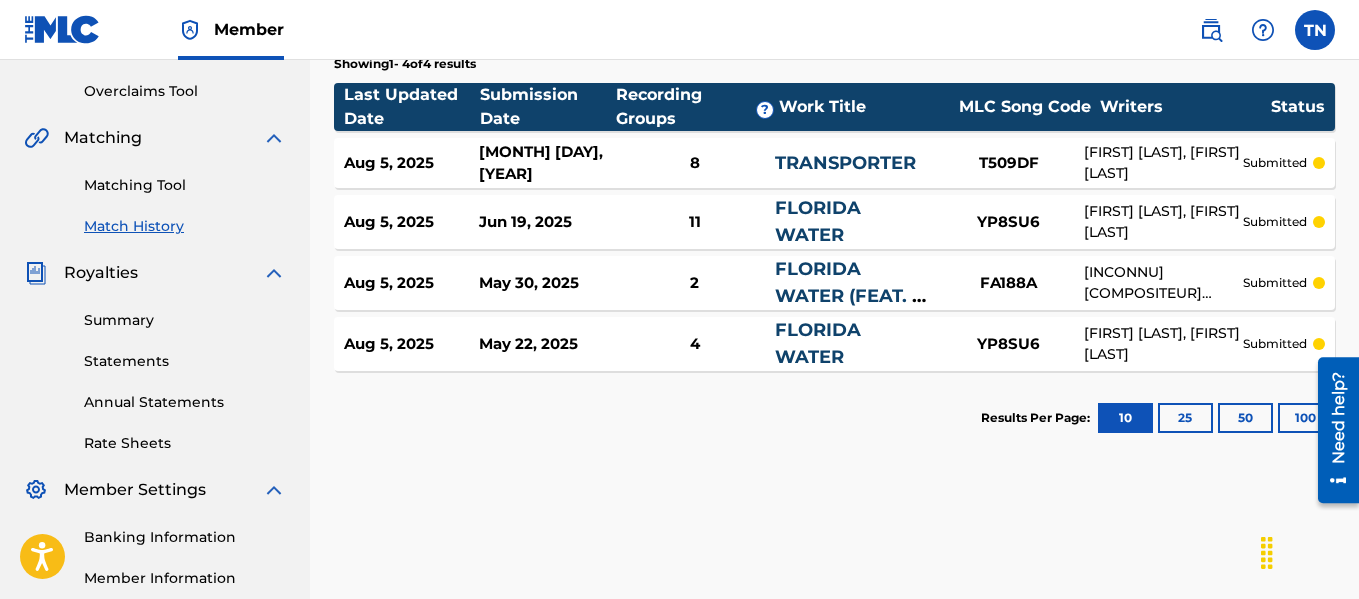 click on "FLORIDA WATER" at bounding box center (818, 221) 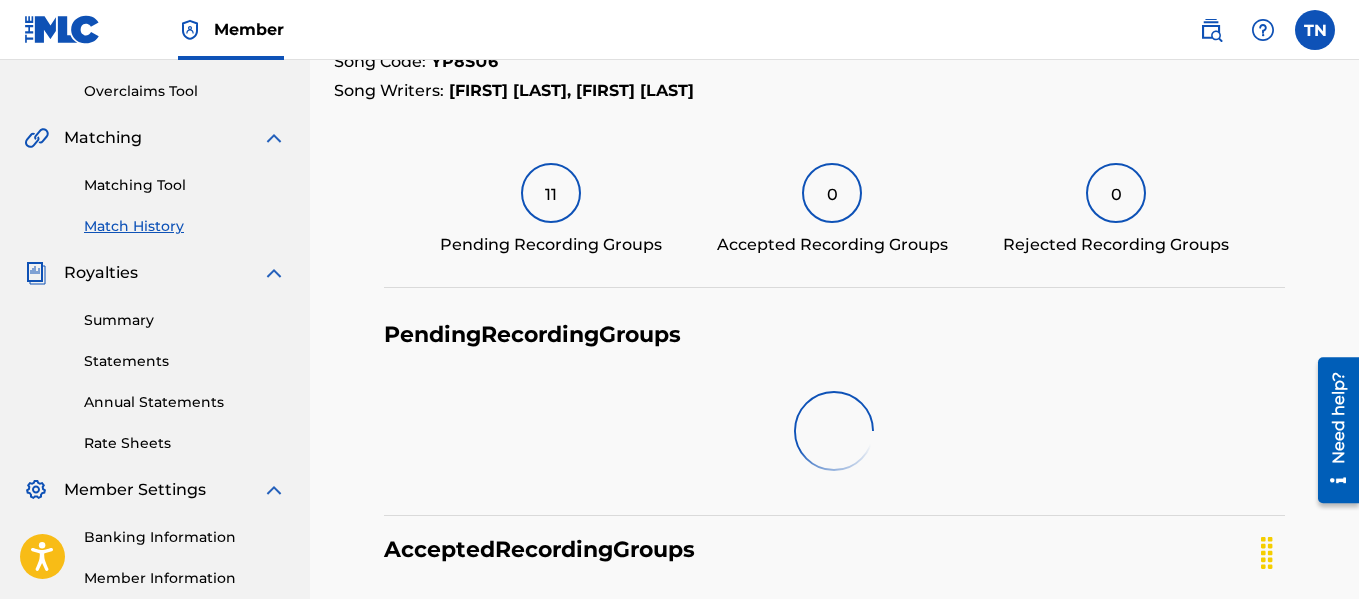 scroll, scrollTop: 0, scrollLeft: 0, axis: both 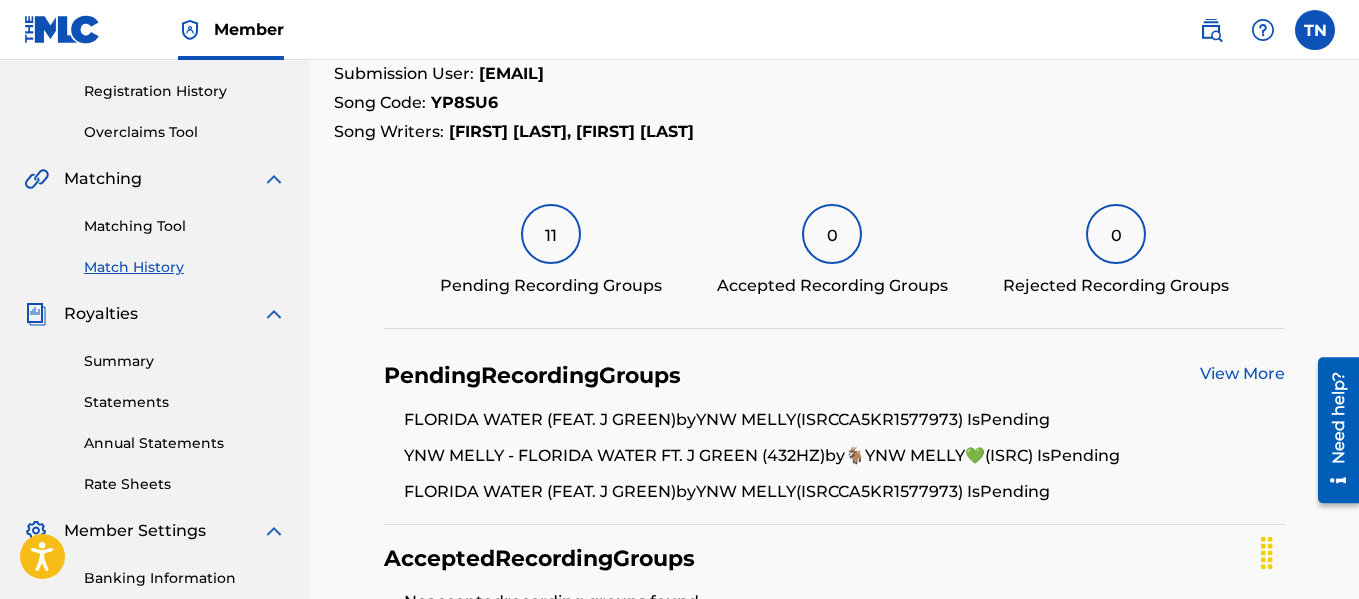 click on "Summary" at bounding box center [185, 361] 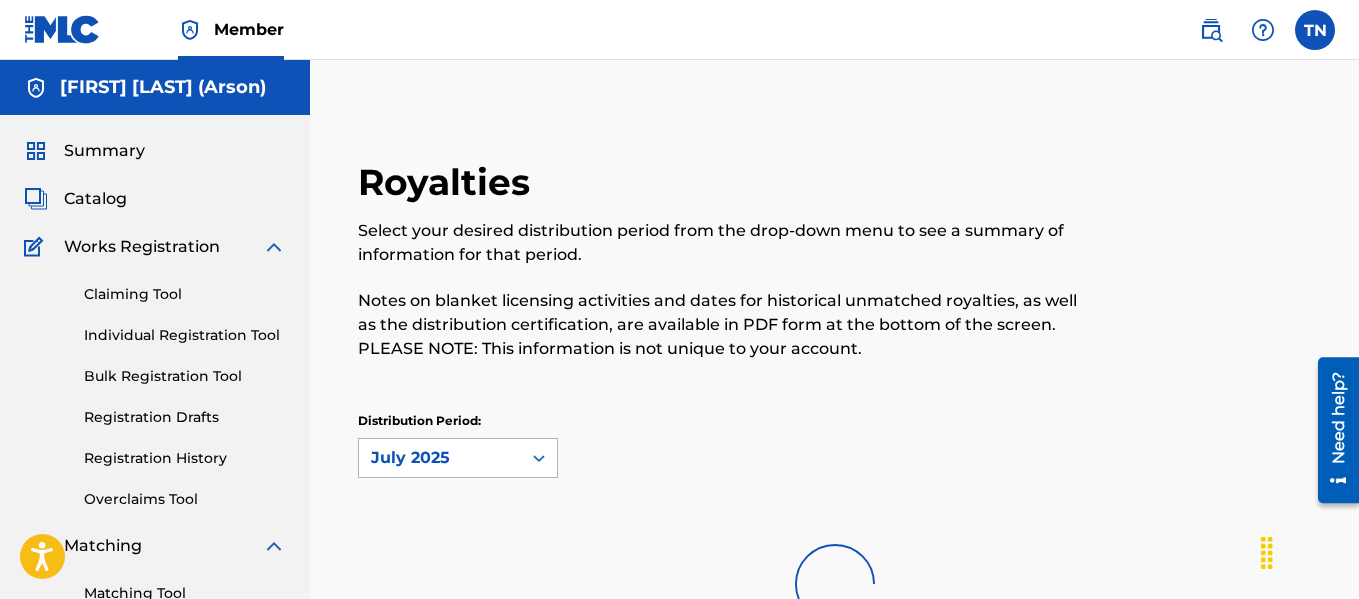 click on "July 2025" at bounding box center (440, 458) 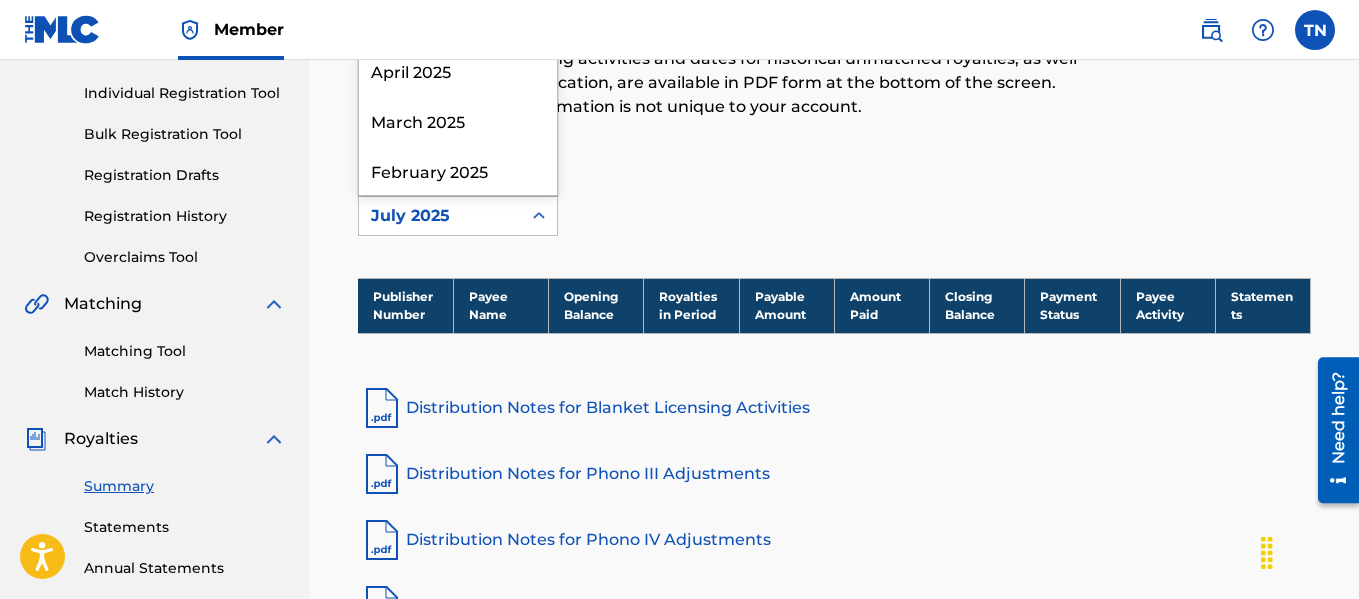 scroll, scrollTop: 246, scrollLeft: 0, axis: vertical 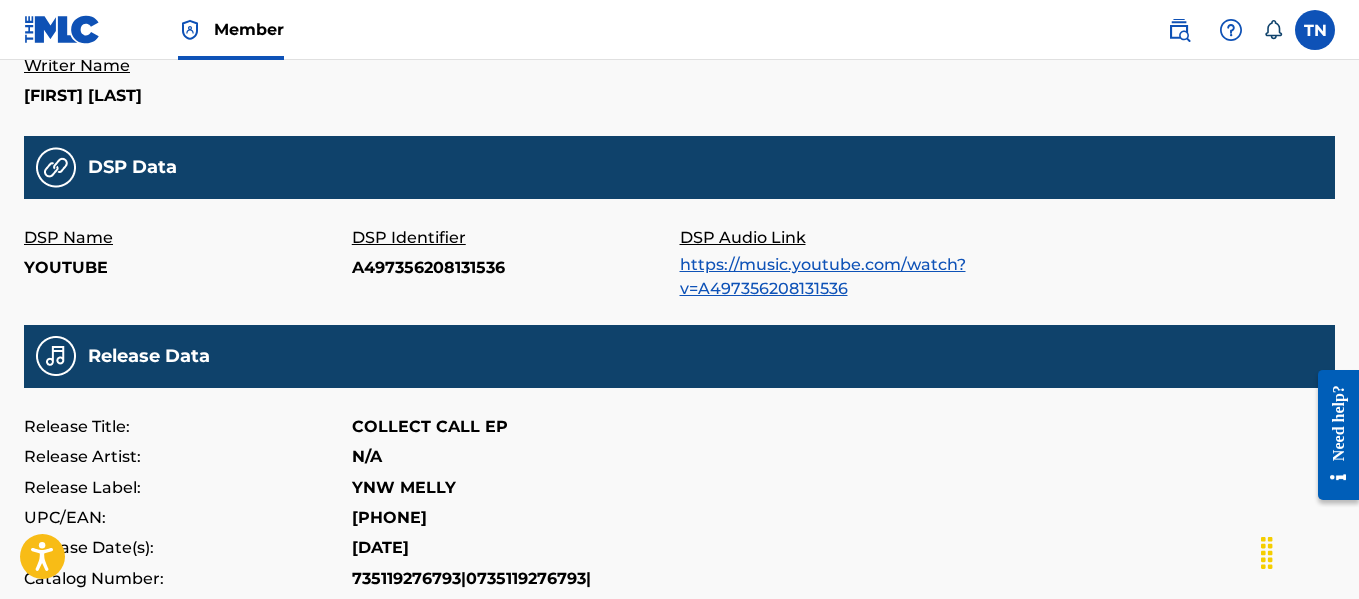 click on "https://music.youtube.com/watch?v=A497356208131536" at bounding box center [823, 276] 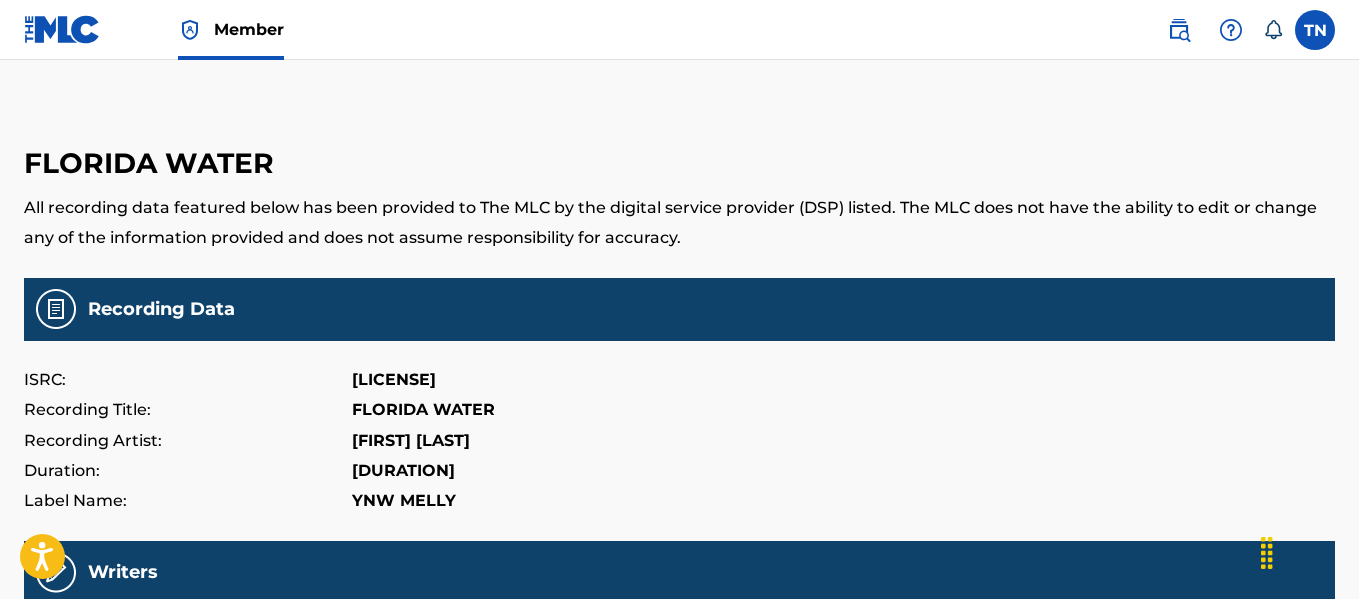 scroll, scrollTop: 0, scrollLeft: 0, axis: both 